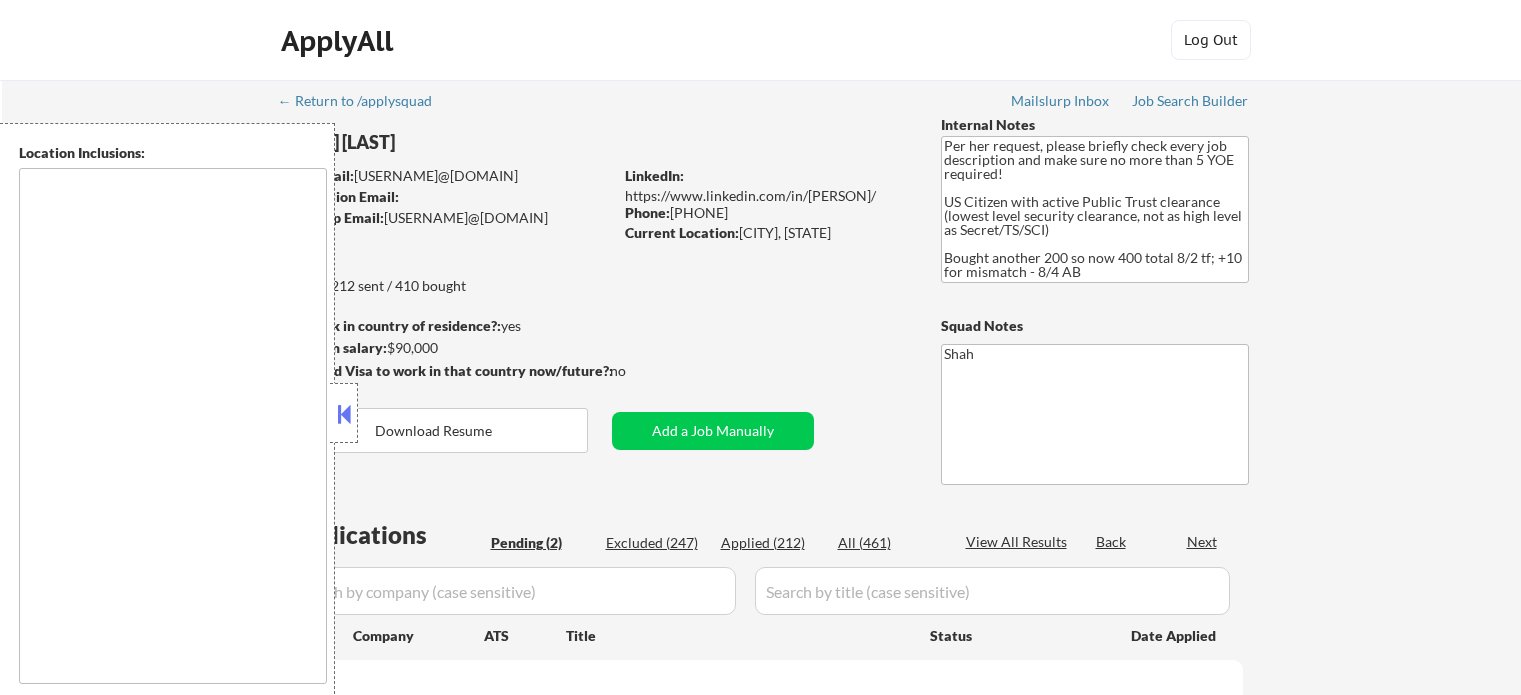 scroll, scrollTop: 0, scrollLeft: 0, axis: both 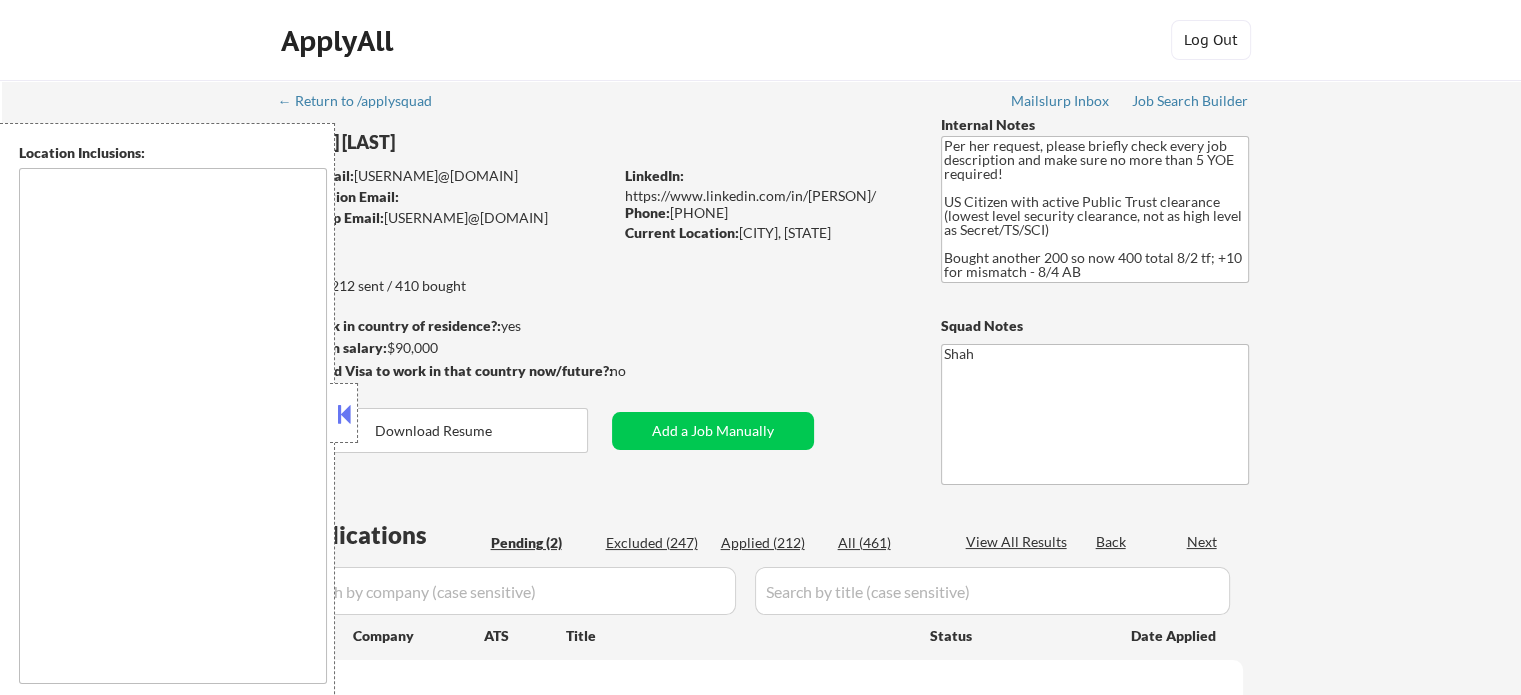 select on ""pending"" 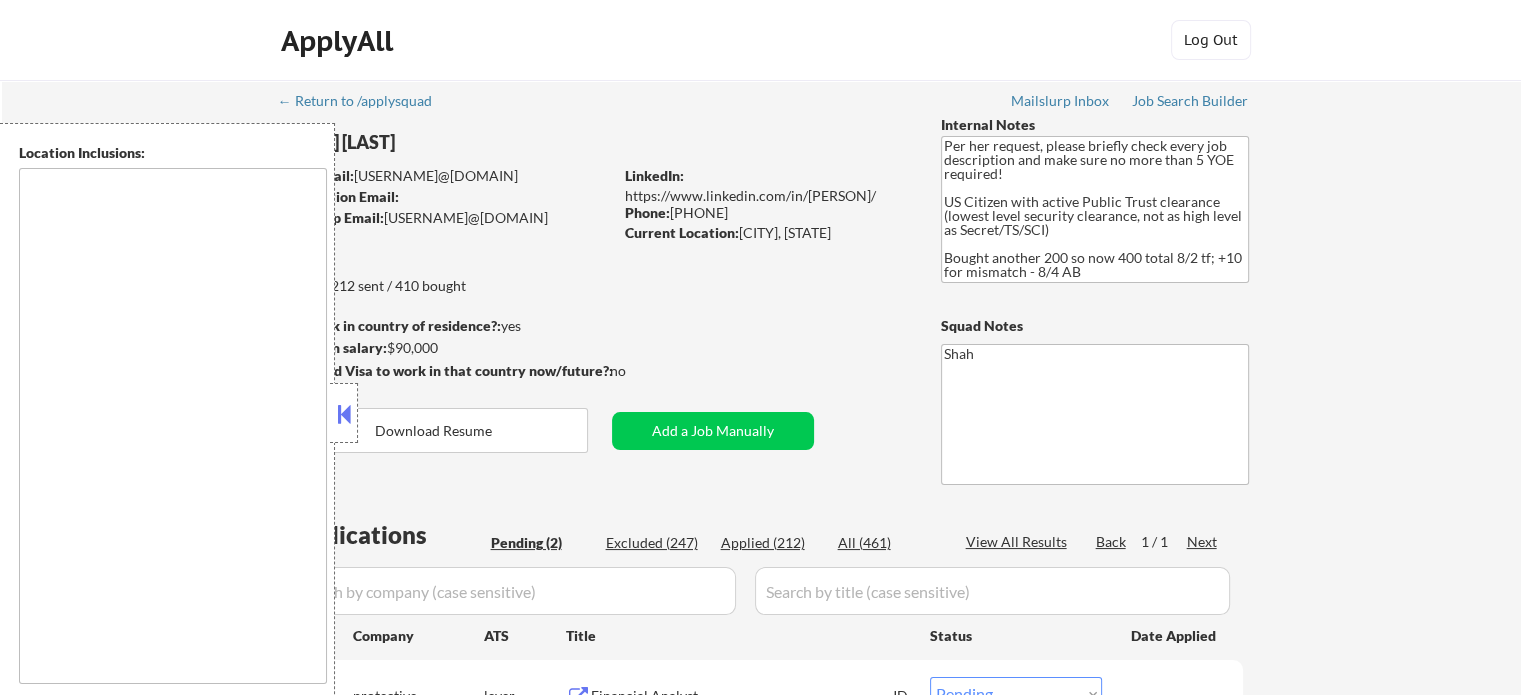 click at bounding box center (344, 414) 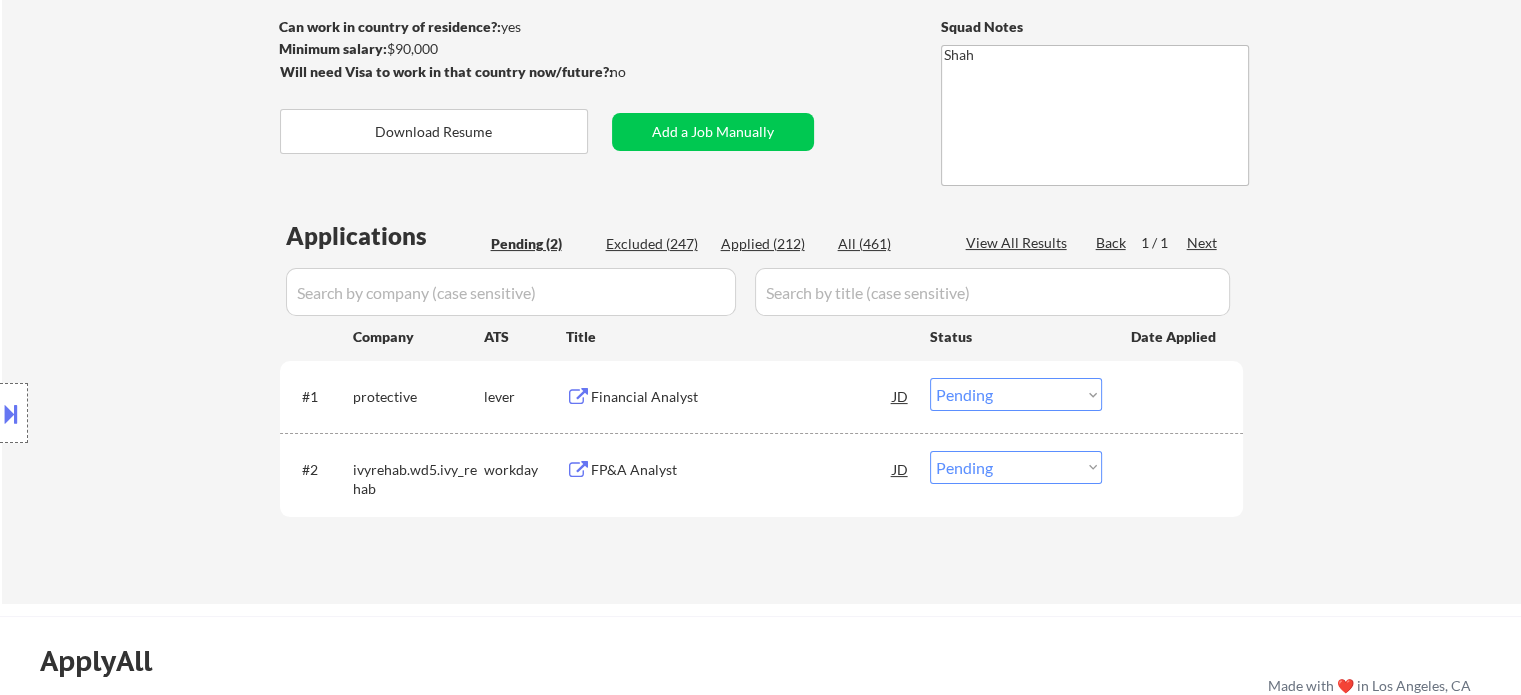 scroll, scrollTop: 300, scrollLeft: 0, axis: vertical 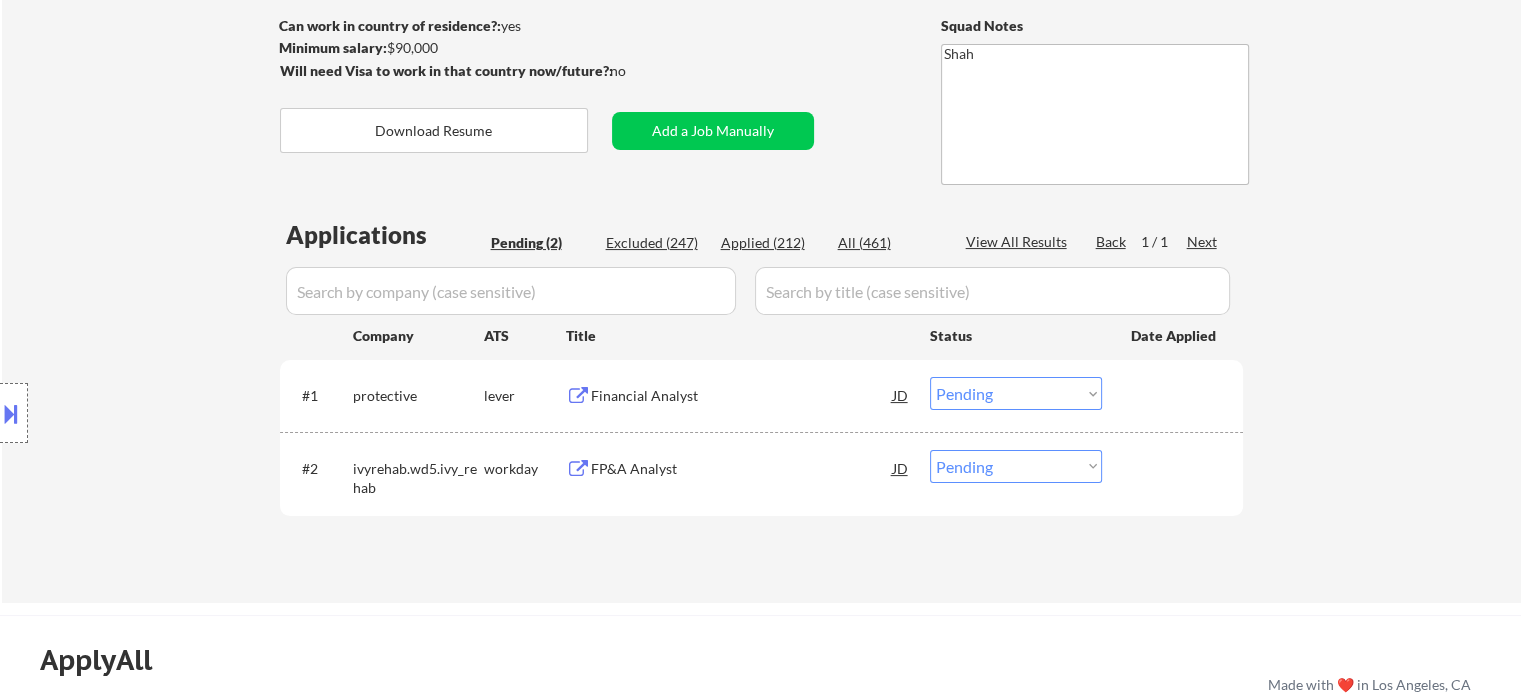 click on "Financial Analyst" at bounding box center (742, 396) 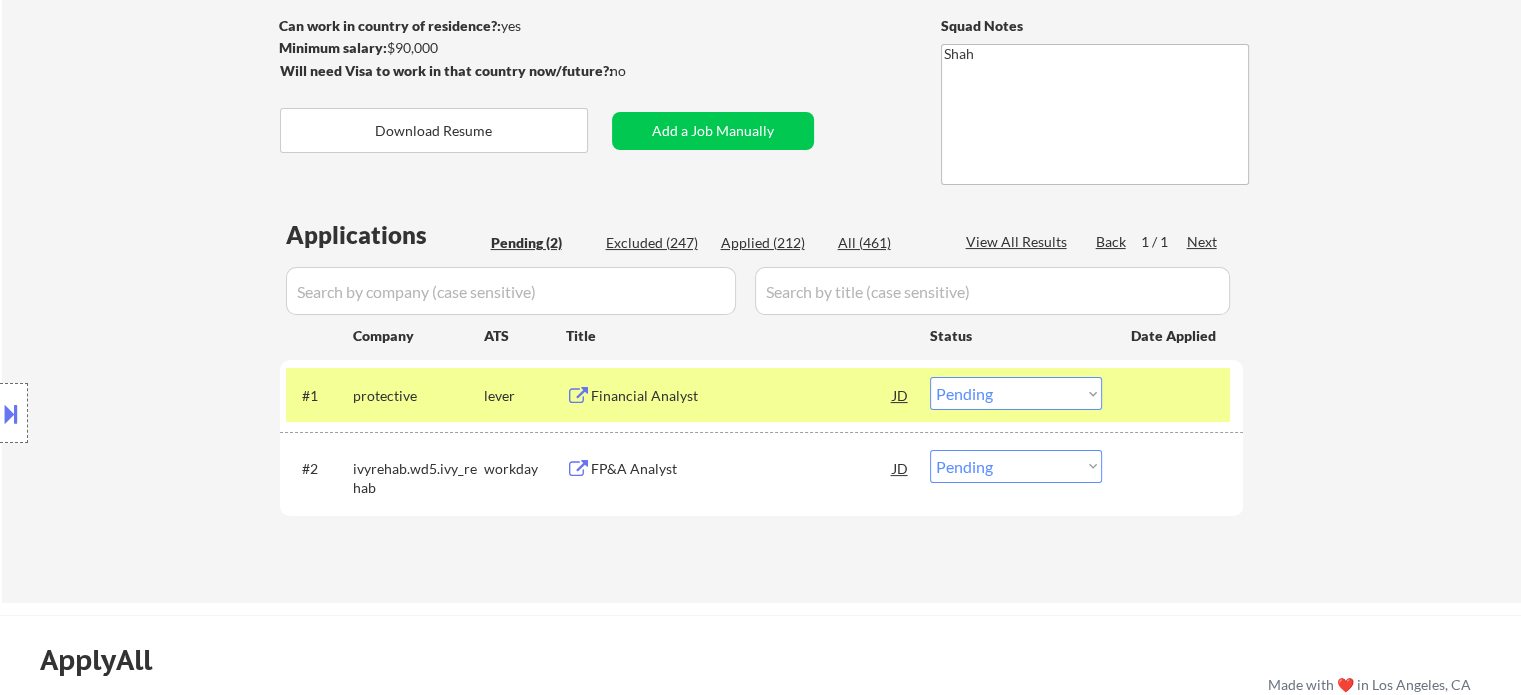 click at bounding box center (11, 413) 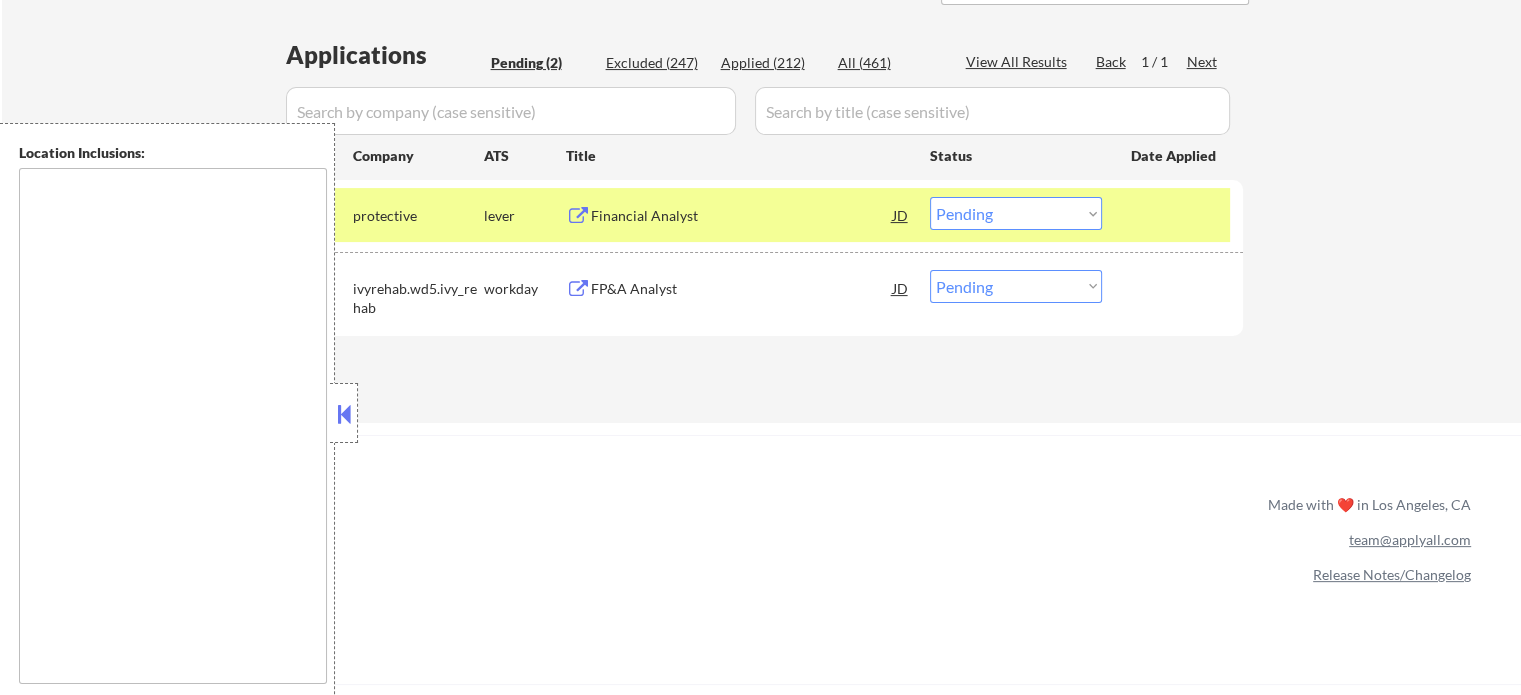 scroll, scrollTop: 500, scrollLeft: 0, axis: vertical 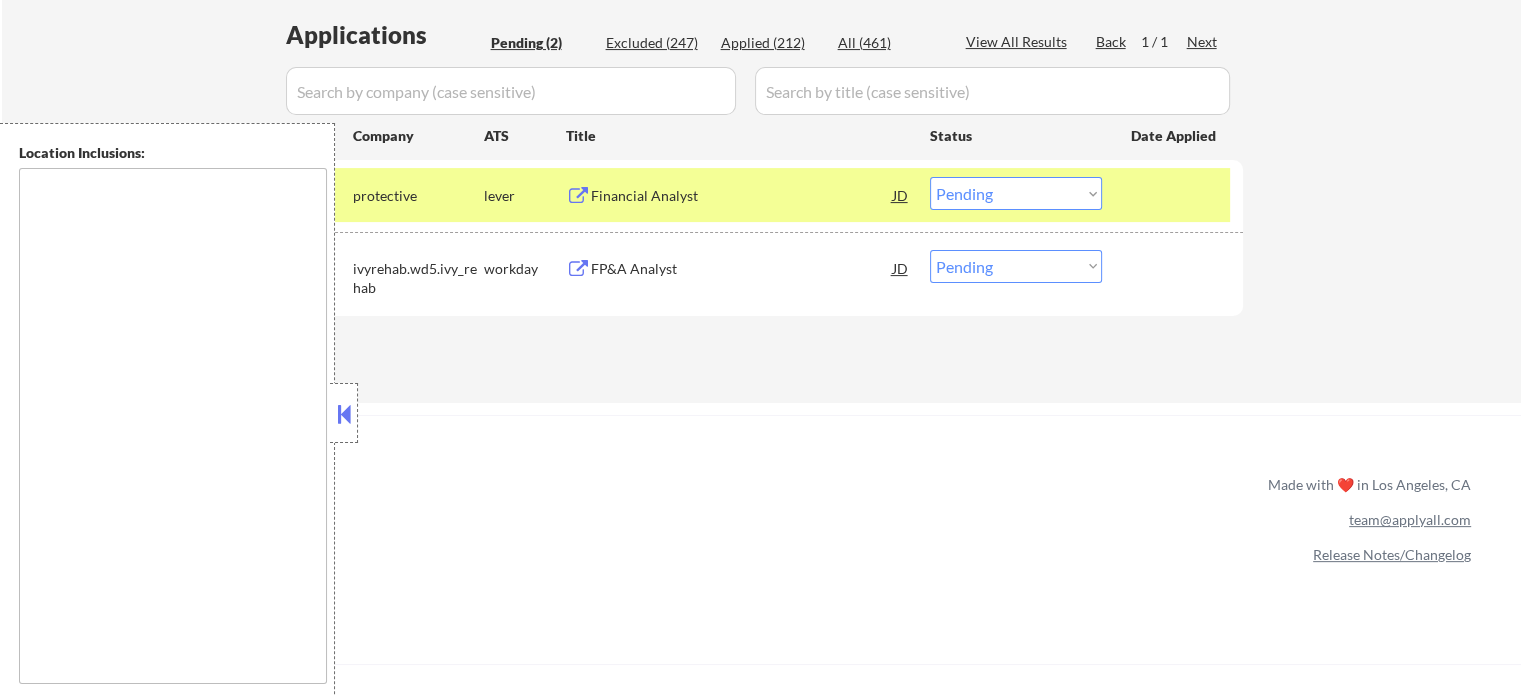 drag, startPoint x: 339, startPoint y: 403, endPoint x: 358, endPoint y: 397, distance: 19.924858 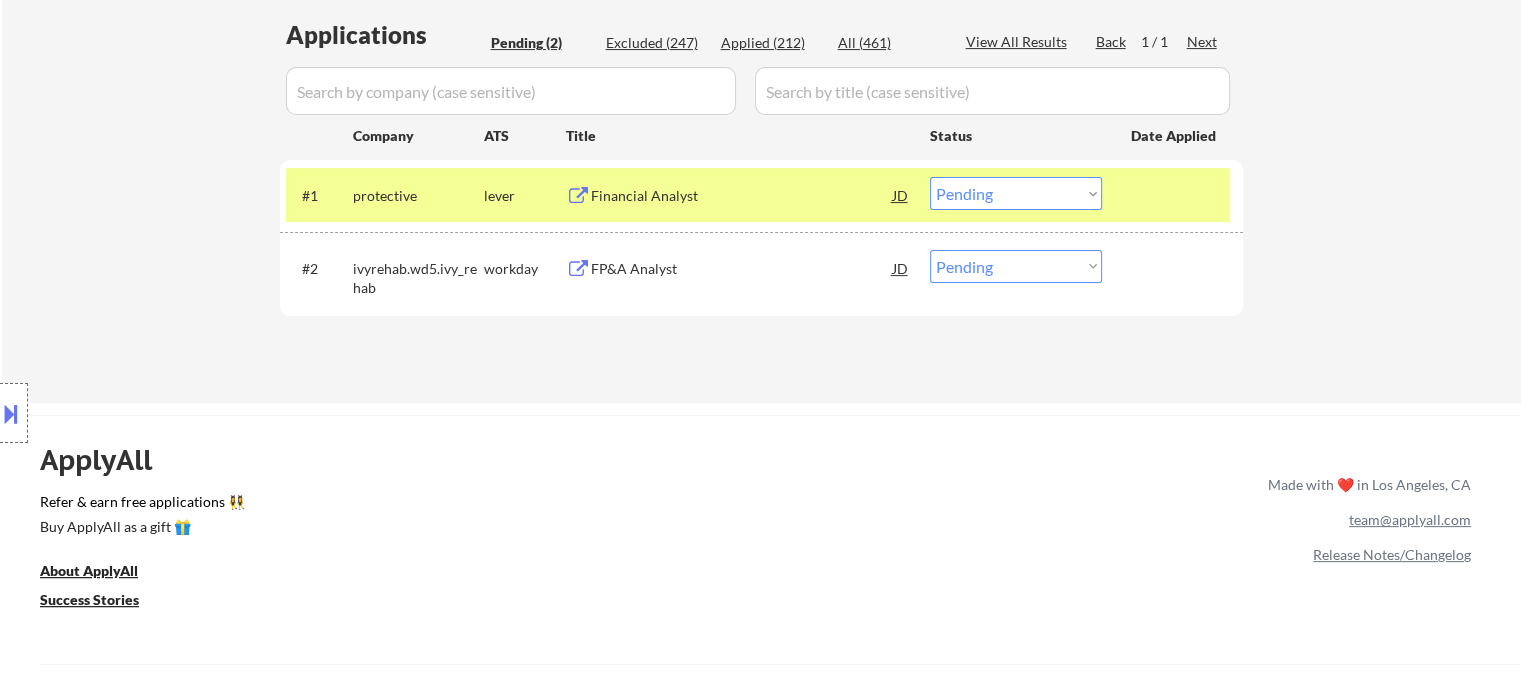 drag, startPoint x: 965, startPoint y: 201, endPoint x: 952, endPoint y: 182, distance: 23.021729 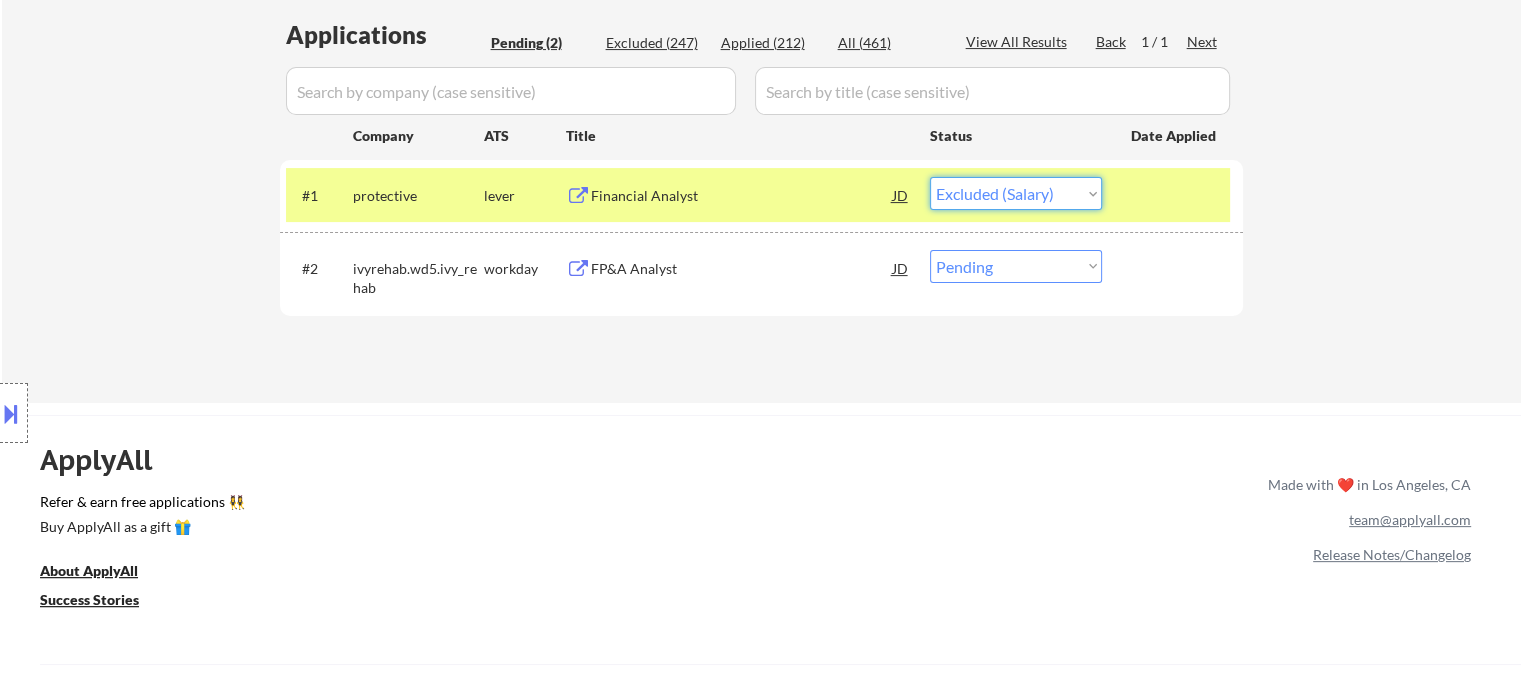 click on "Choose an option... Pending Applied Excluded (Questions) Excluded (Expired) Excluded (Location) Excluded (Bad Match) Excluded (Blocklist) Excluded (Salary) Excluded (Other)" at bounding box center (1016, 193) 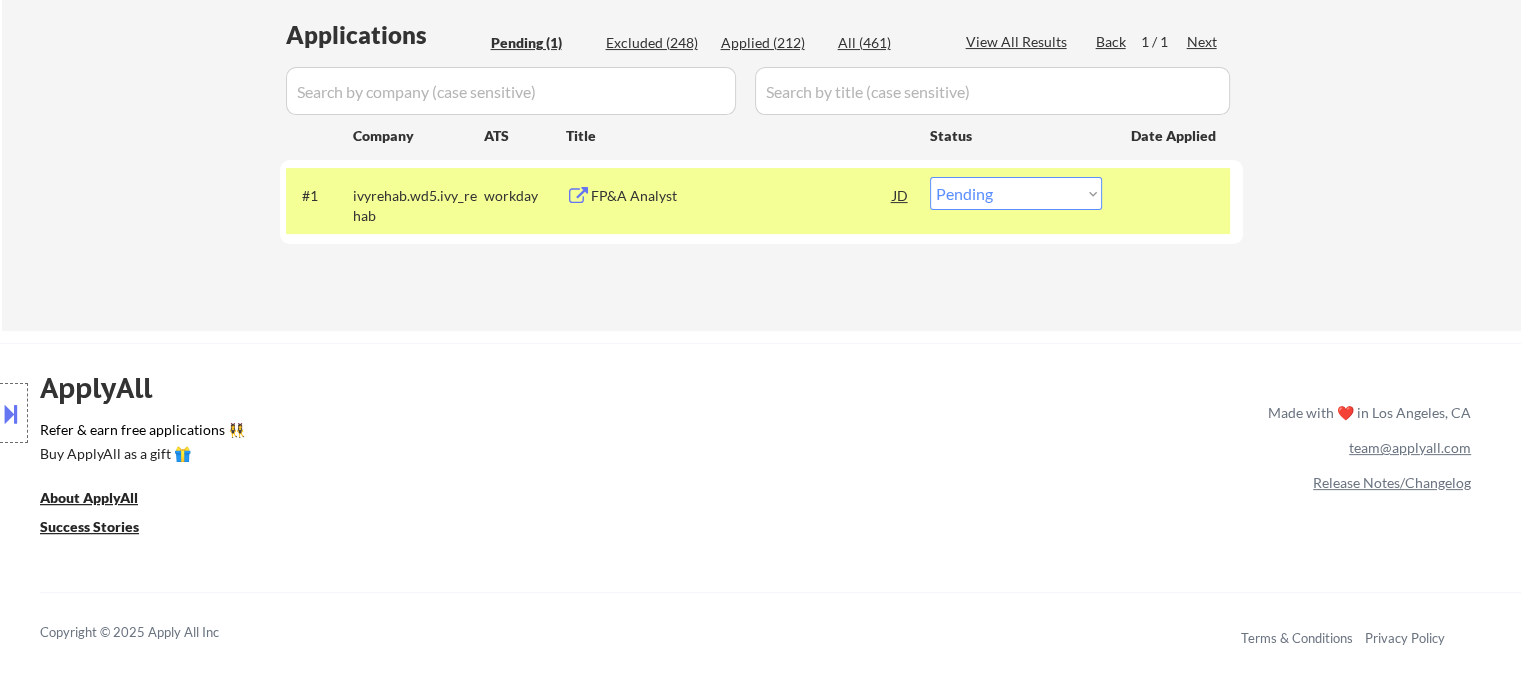 click on "FP&A Analyst" at bounding box center [742, 196] 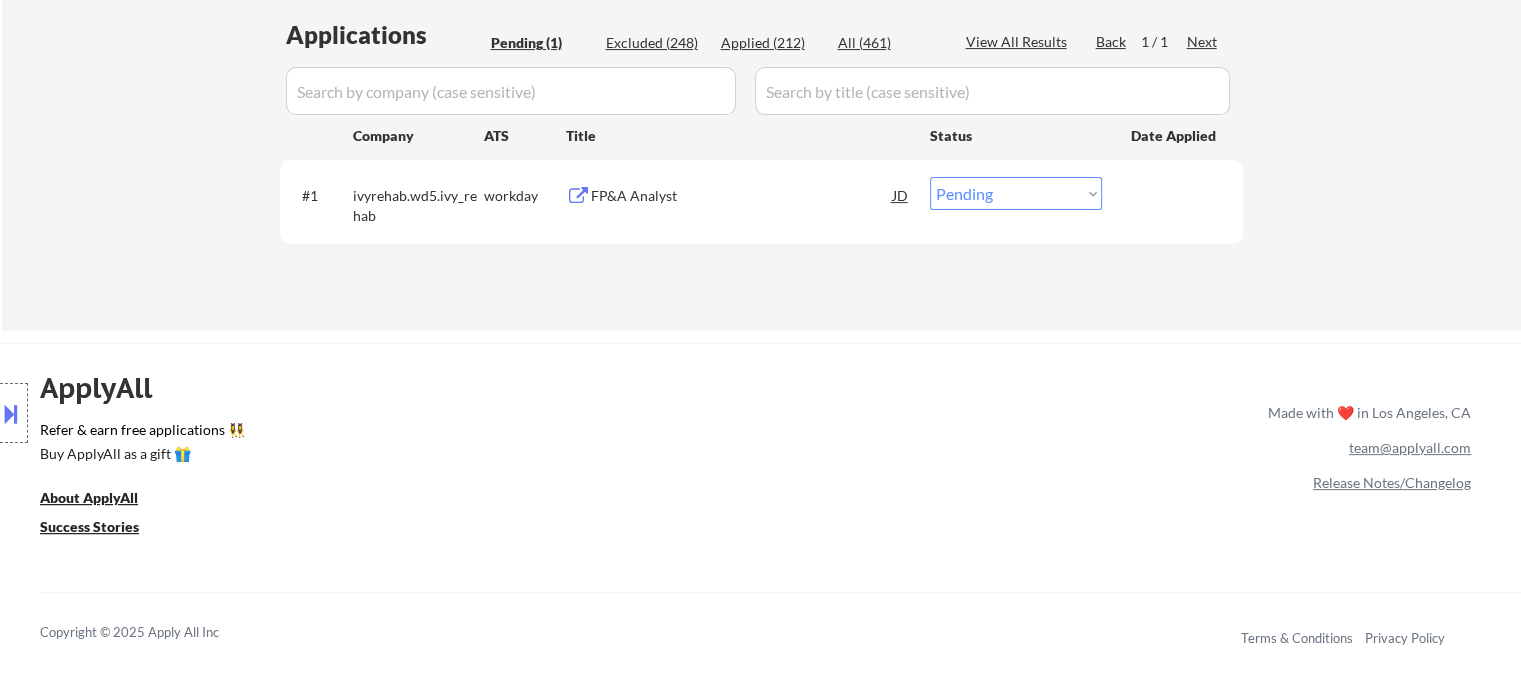 click at bounding box center (11, 413) 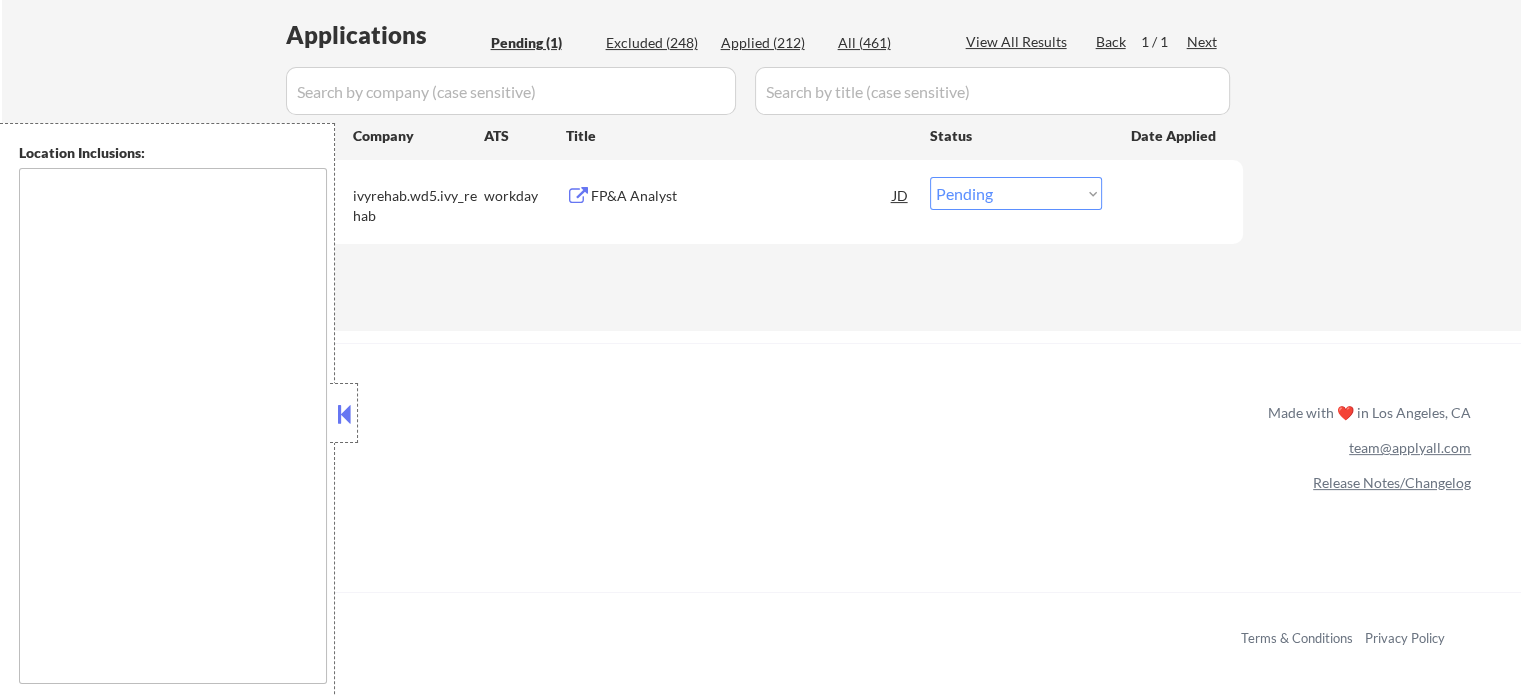 click on "FP&A Analyst" at bounding box center [742, 196] 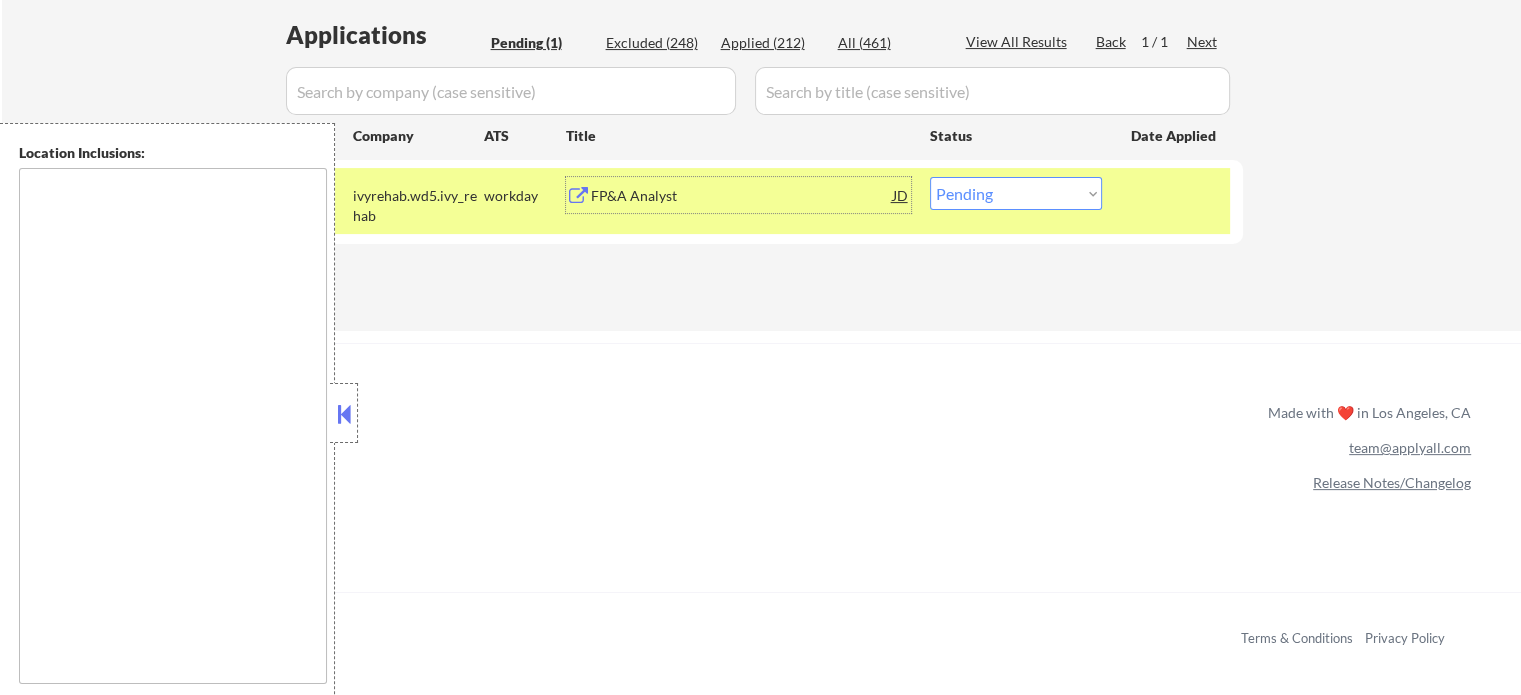 click at bounding box center [344, 414] 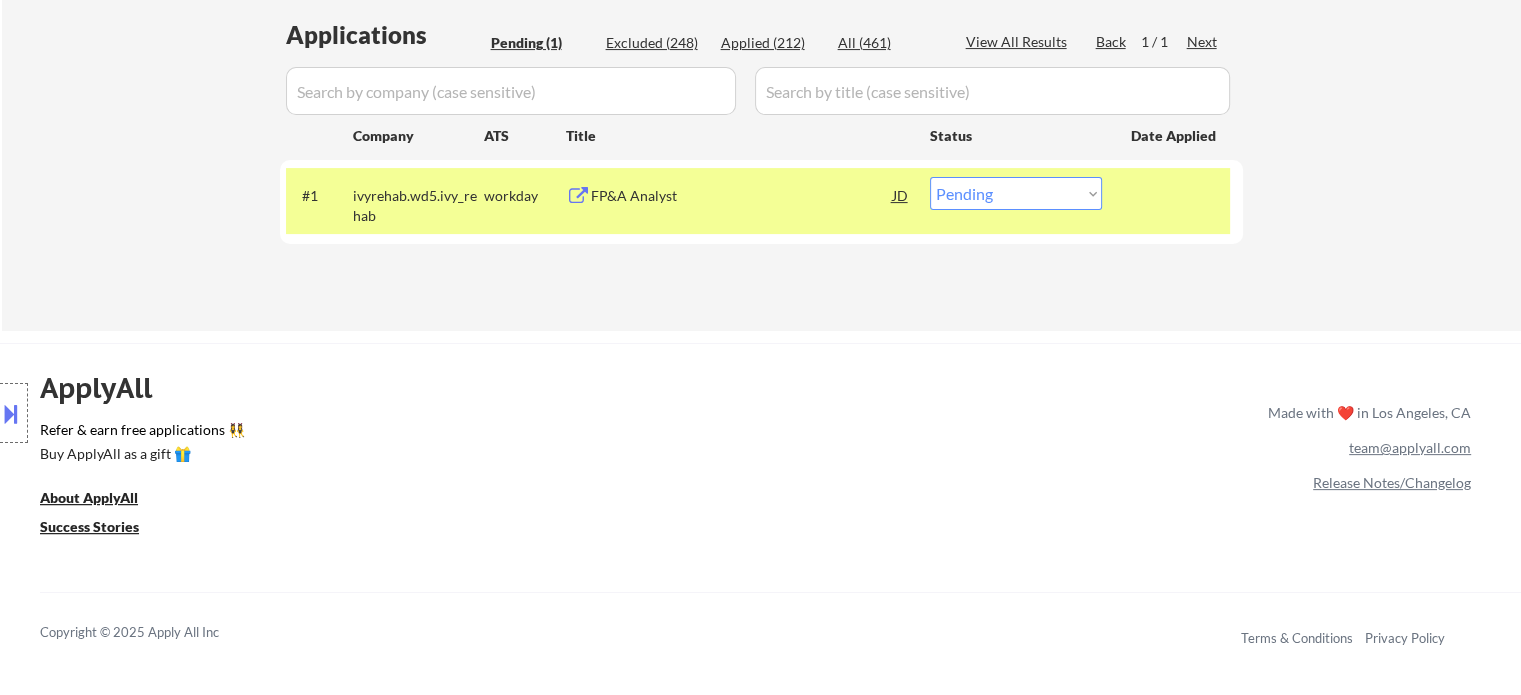 click on "Choose an option... Pending Applied Excluded (Questions) Excluded (Expired) Excluded (Location) Excluded (Bad Match) Excluded (Blocklist) Excluded (Salary) Excluded (Other)" at bounding box center (1016, 193) 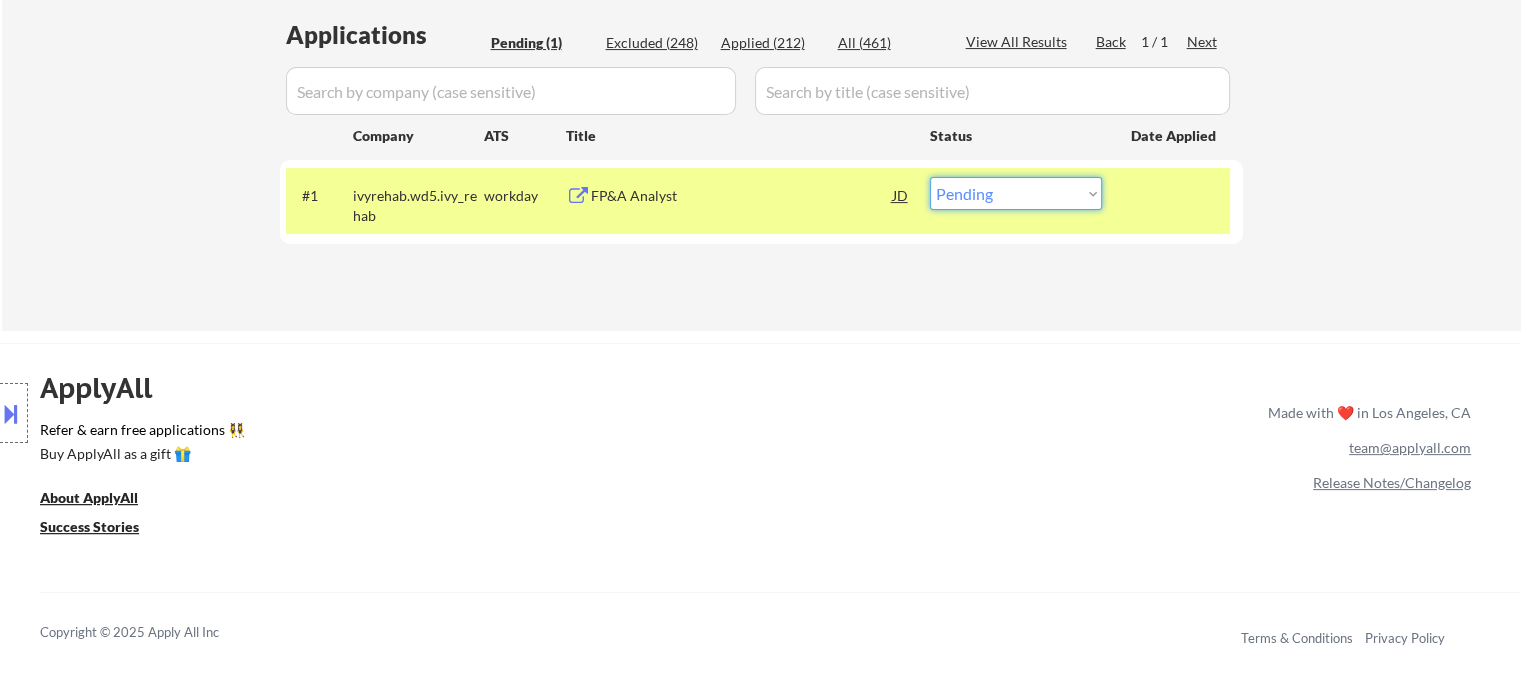 select on ""applied"" 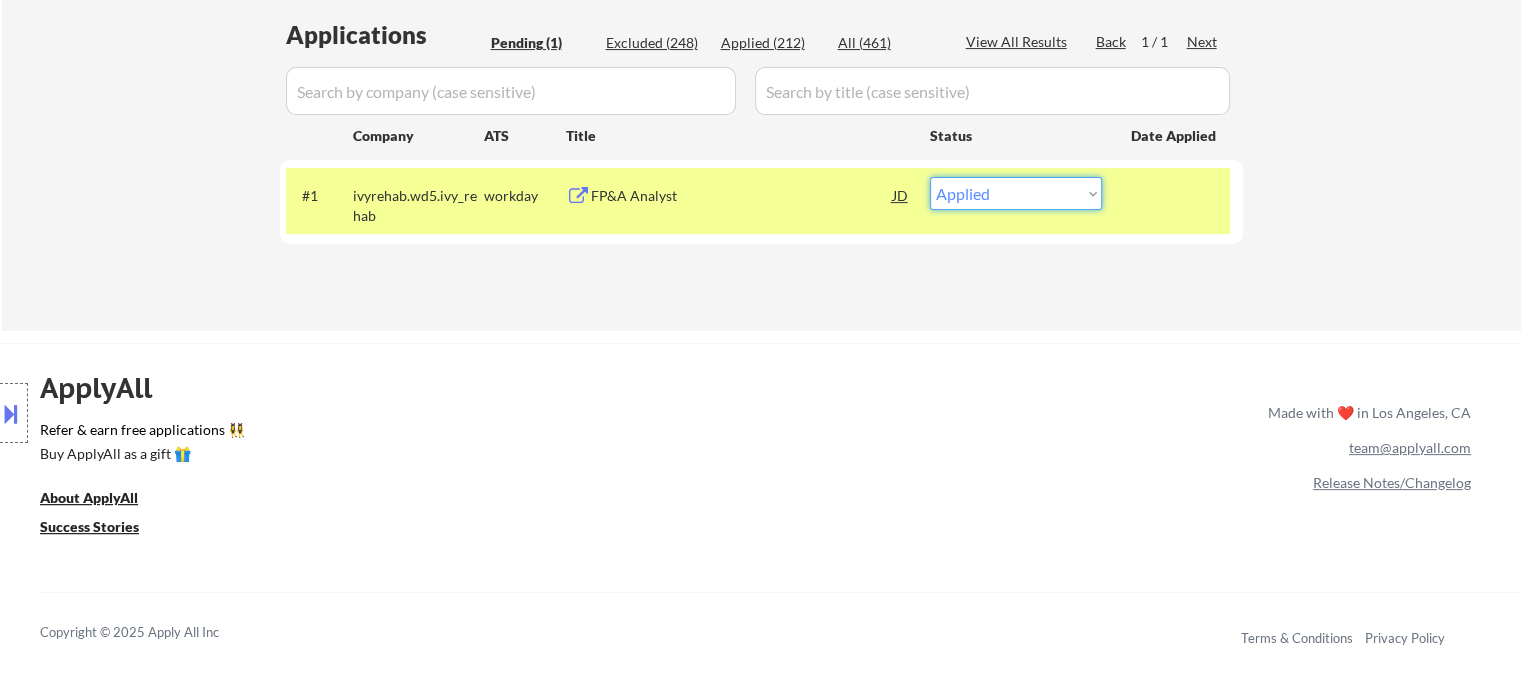 click on "Choose an option... Pending Applied Excluded (Questions) Excluded (Expired) Excluded (Location) Excluded (Bad Match) Excluded (Blocklist) Excluded (Salary) Excluded (Other)" at bounding box center (1016, 193) 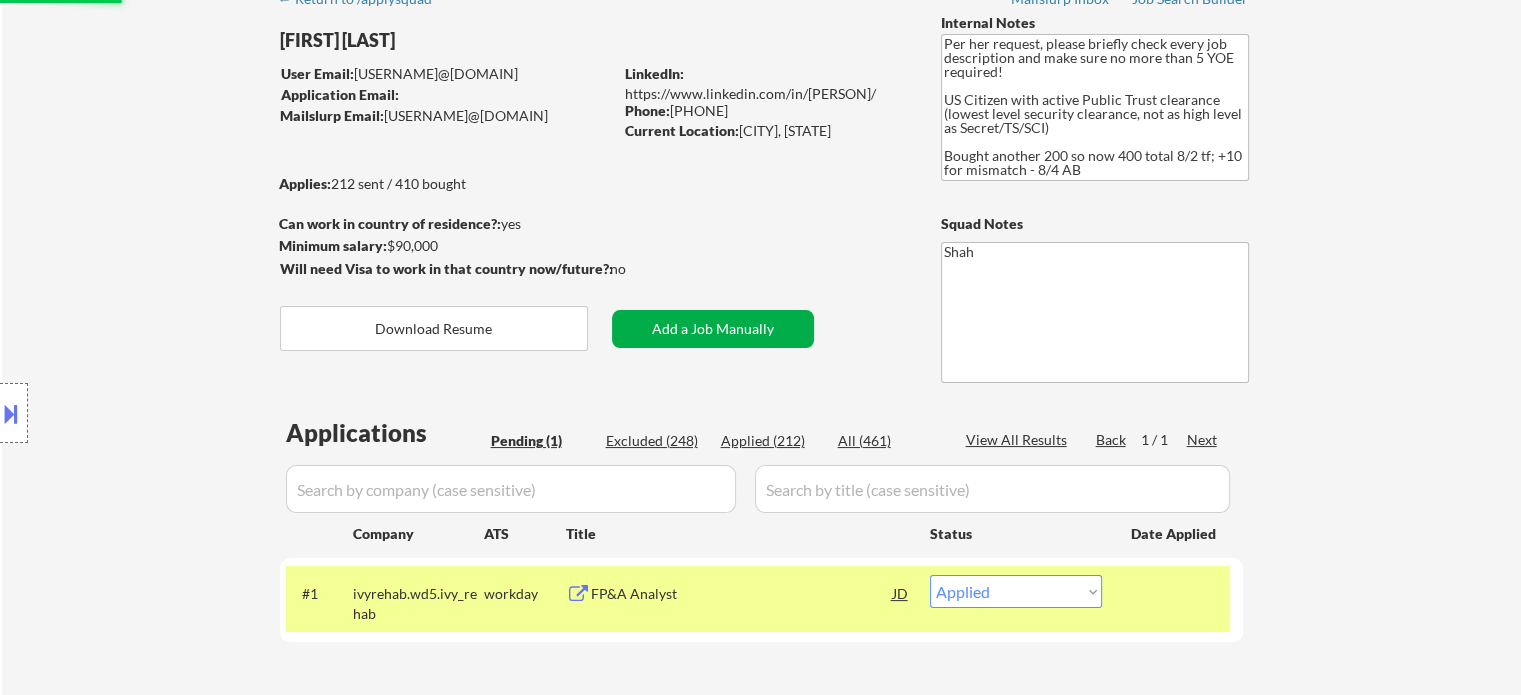 scroll, scrollTop: 100, scrollLeft: 0, axis: vertical 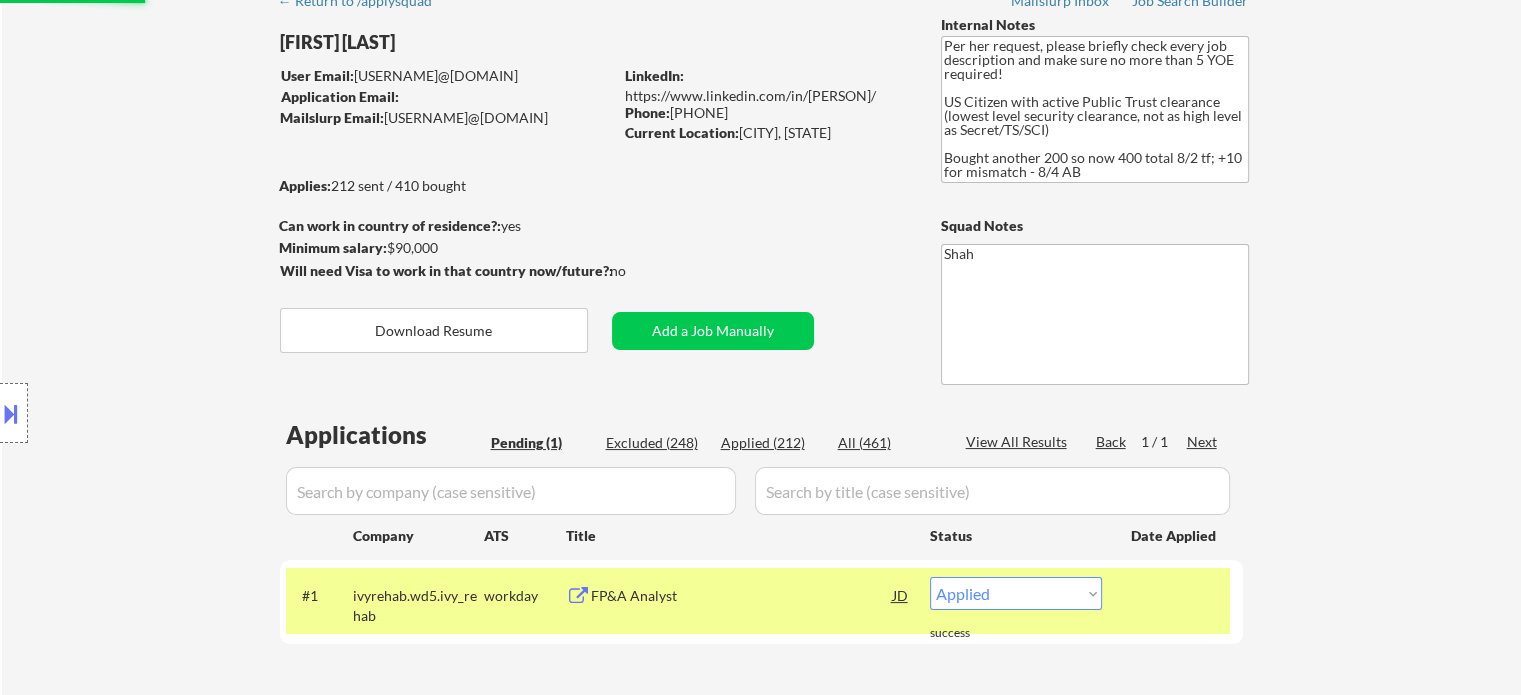 select on ""applied"" 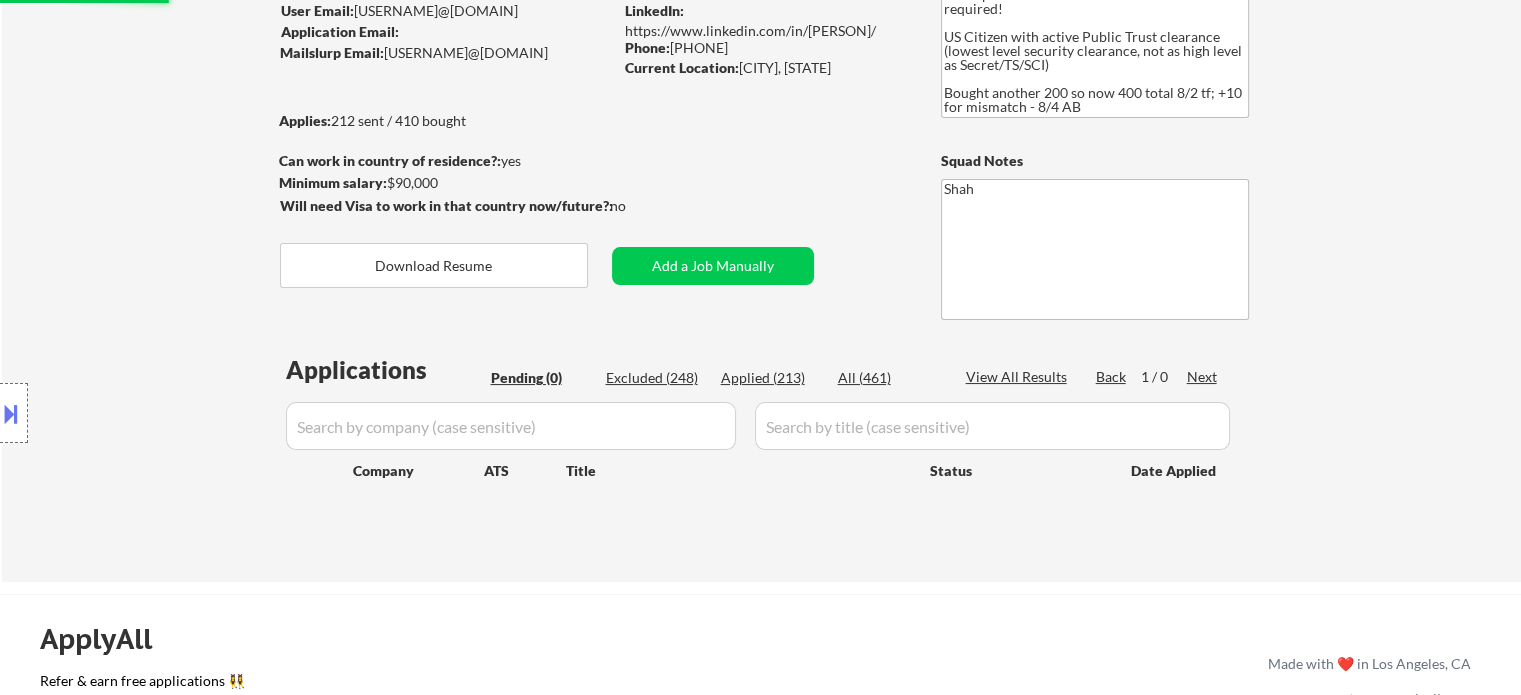 scroll, scrollTop: 200, scrollLeft: 0, axis: vertical 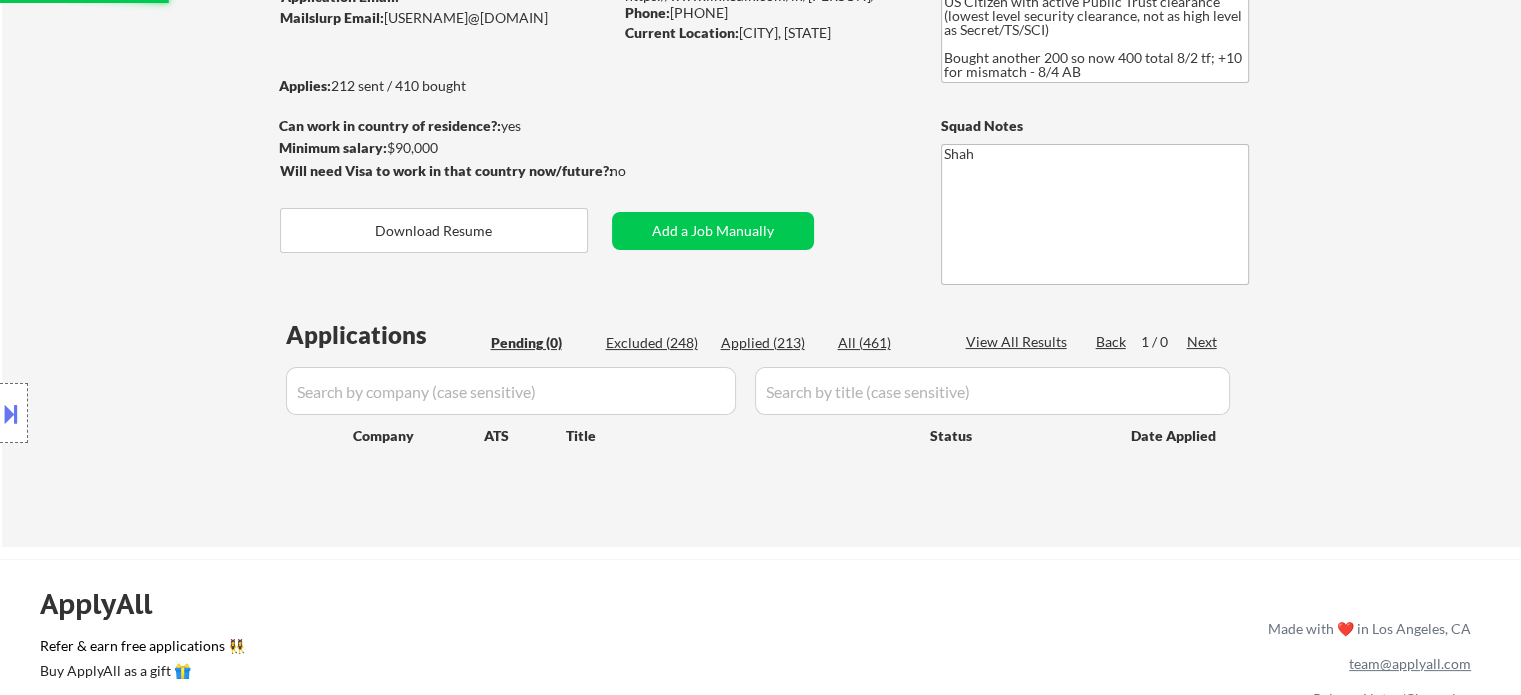 click on "Applied (213)" at bounding box center (771, 343) 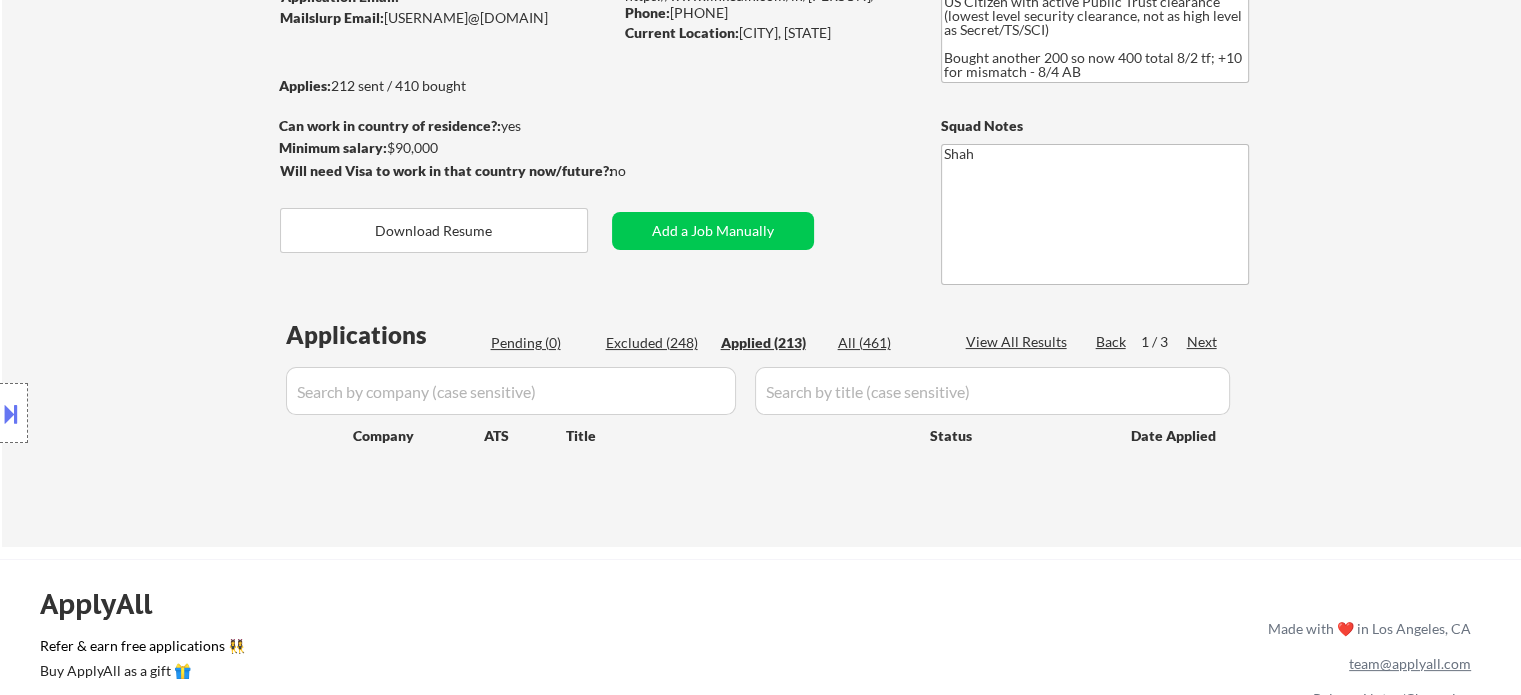 select on ""applied"" 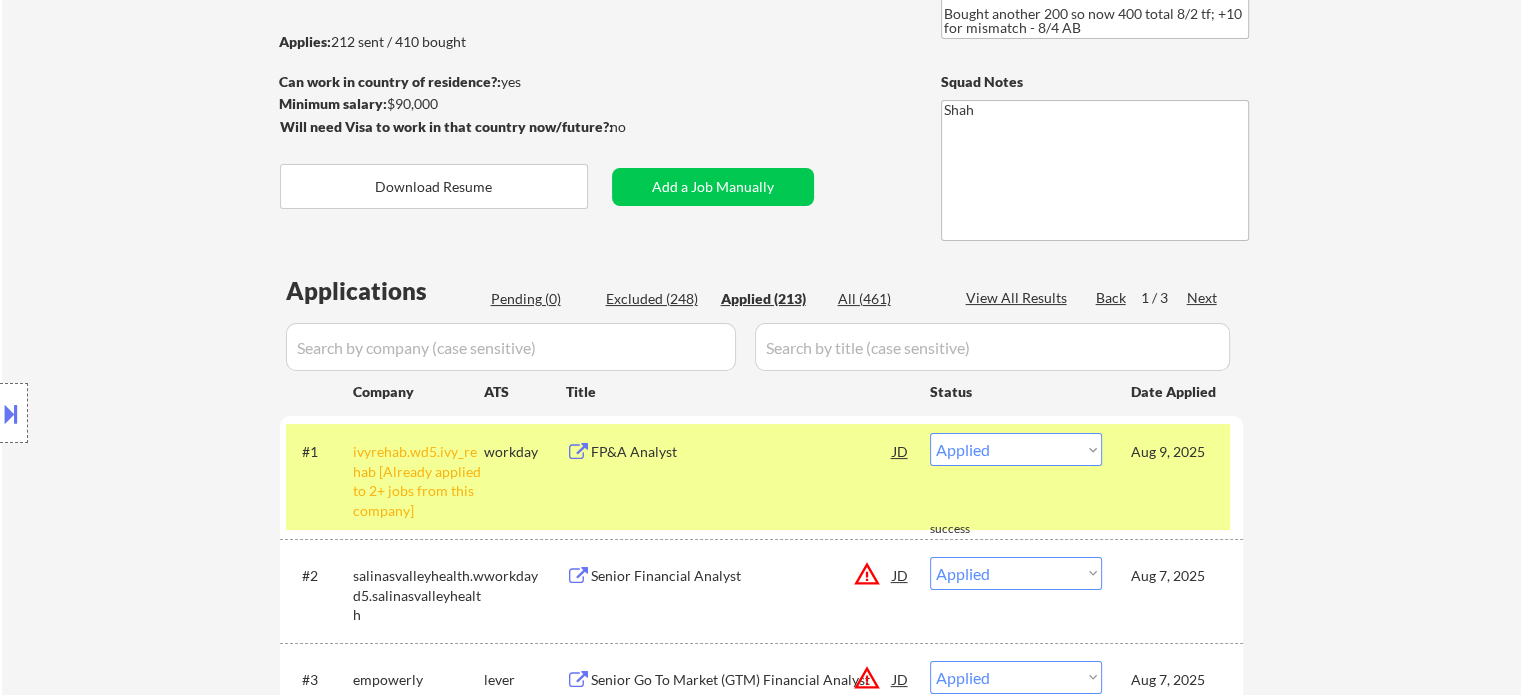 scroll, scrollTop: 200, scrollLeft: 0, axis: vertical 